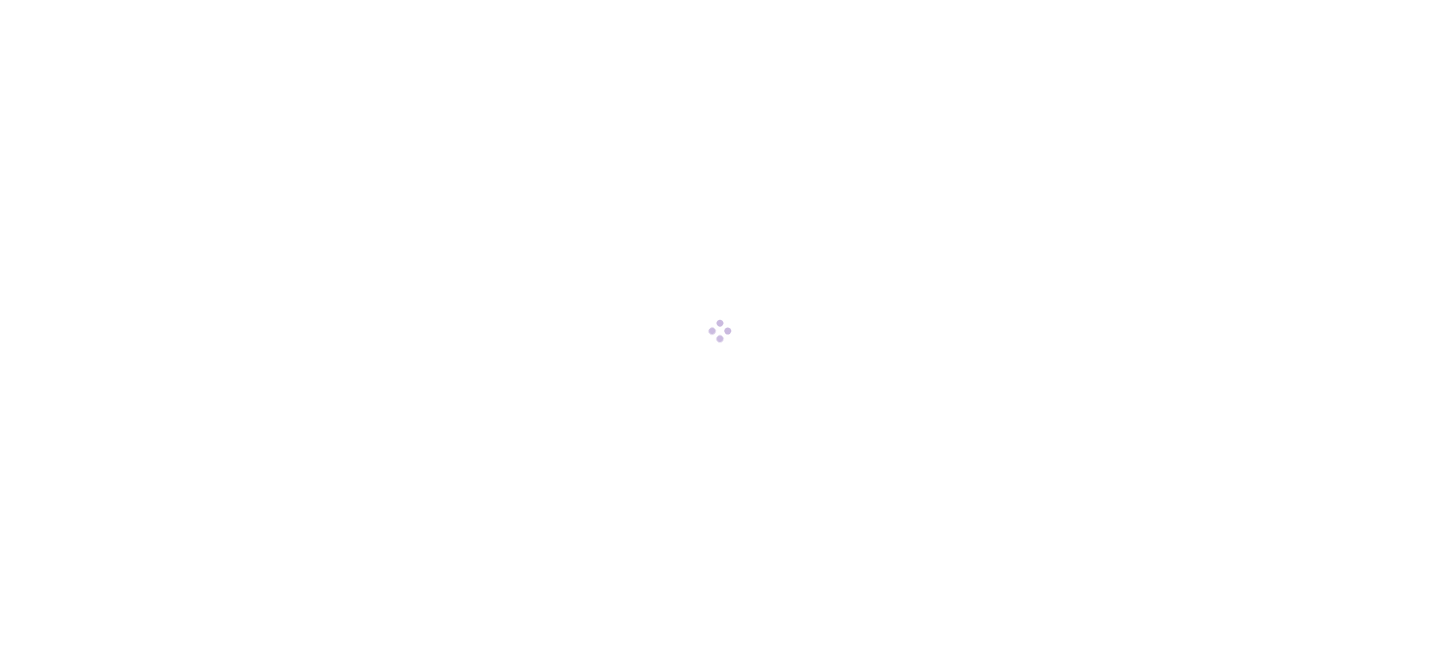 scroll, scrollTop: 0, scrollLeft: 0, axis: both 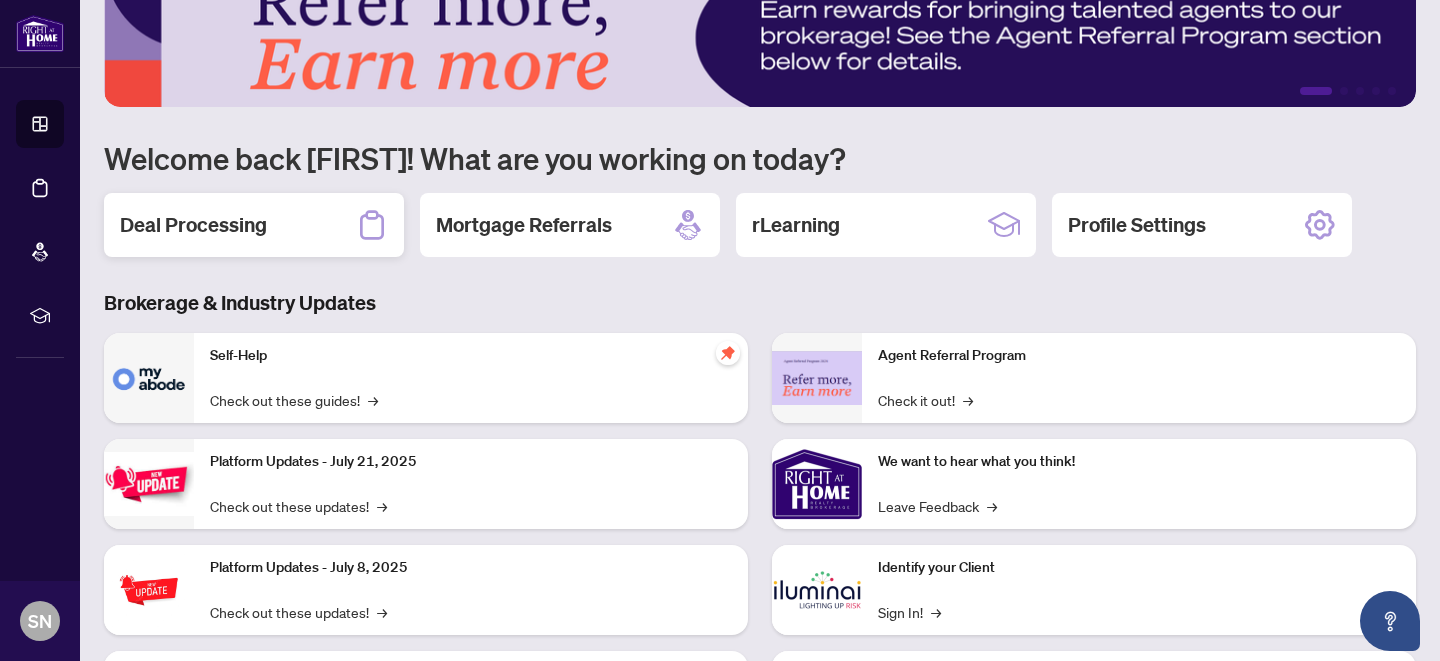 click on "Deal Processing" at bounding box center (254, 225) 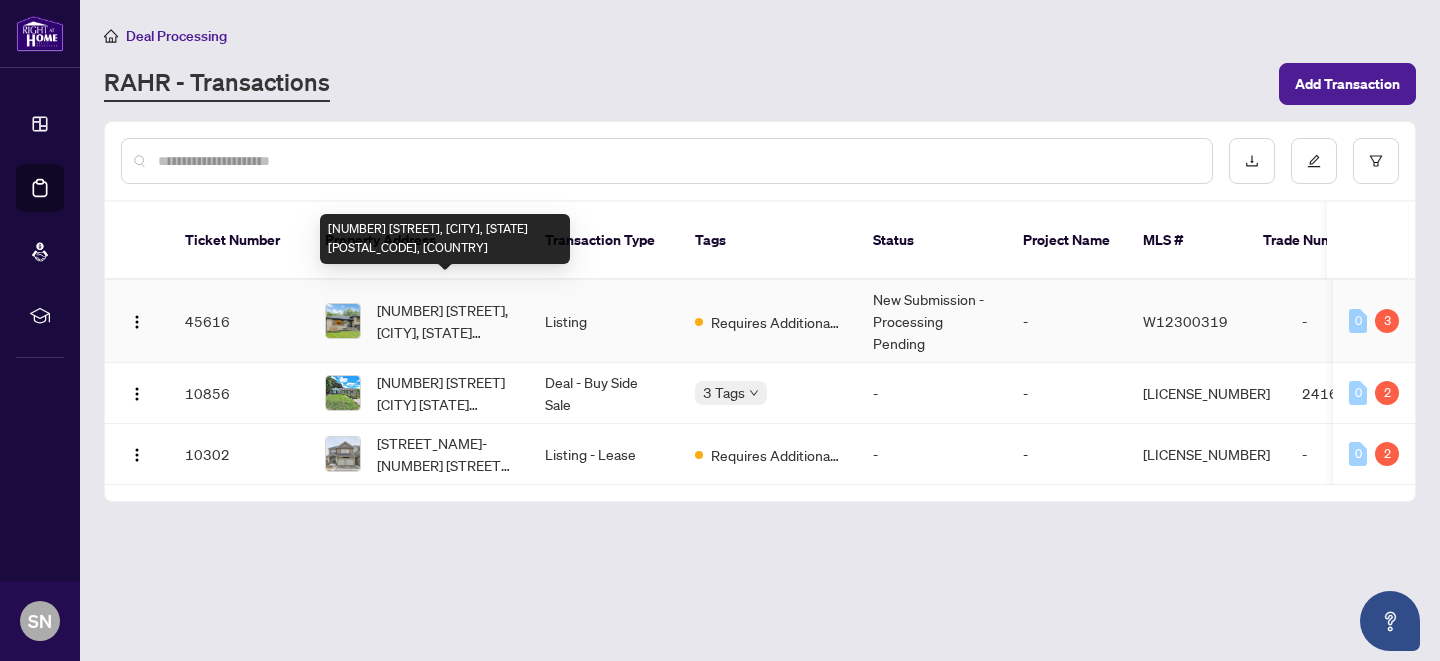 click on "[NUMBER] [STREET], [CITY], [STATE] [POSTAL_CODE], [COUNTRY]" at bounding box center [445, 321] 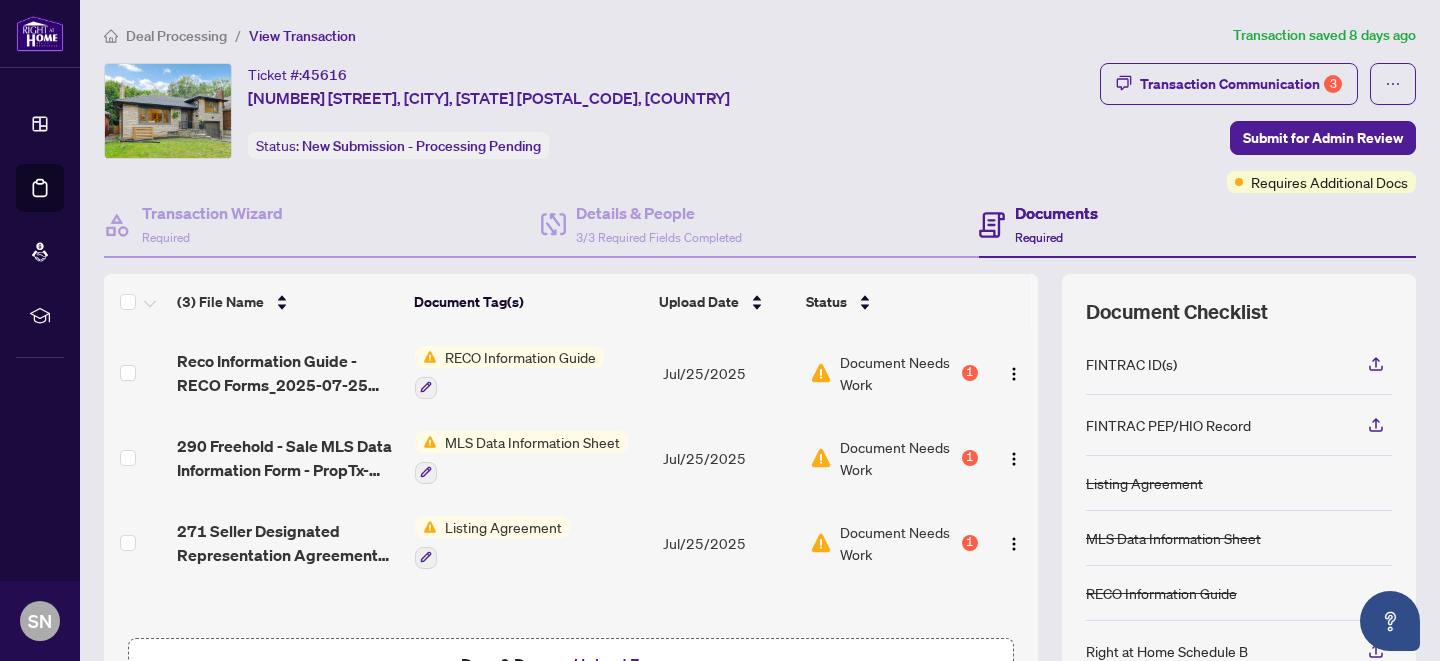 scroll, scrollTop: 86, scrollLeft: 0, axis: vertical 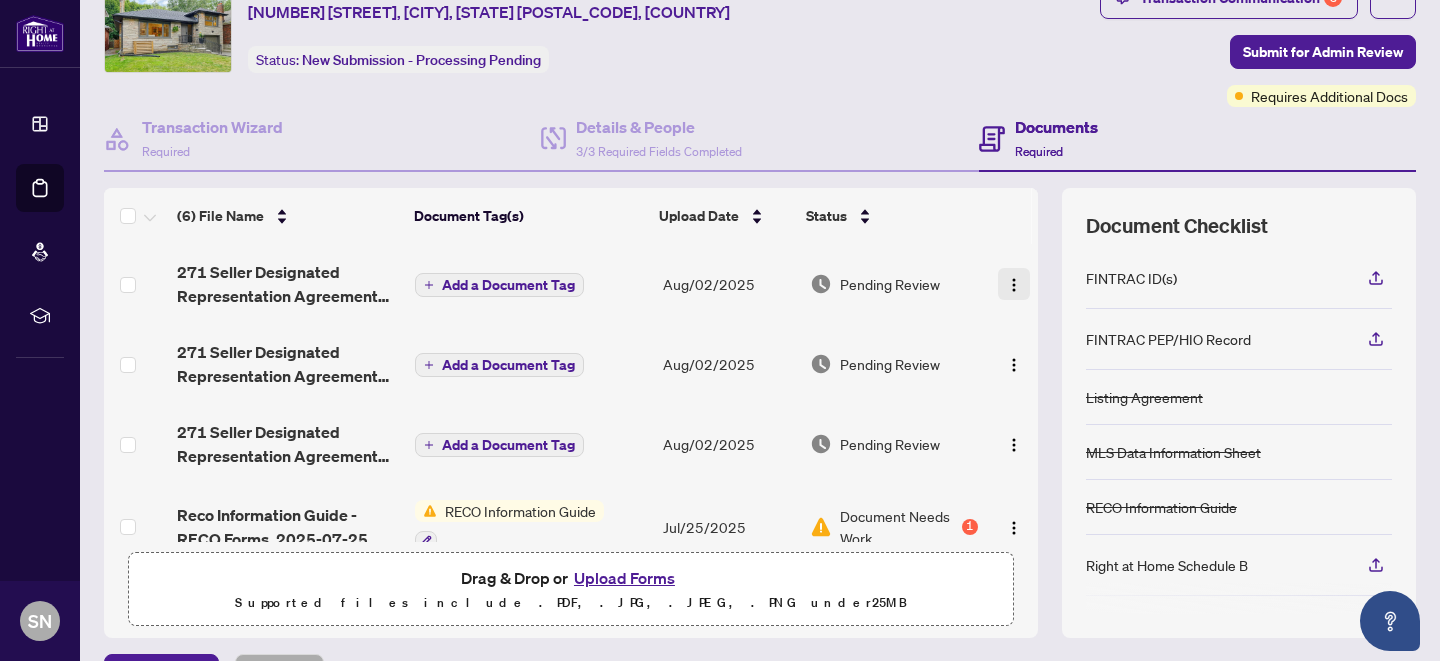 click at bounding box center (1014, 284) 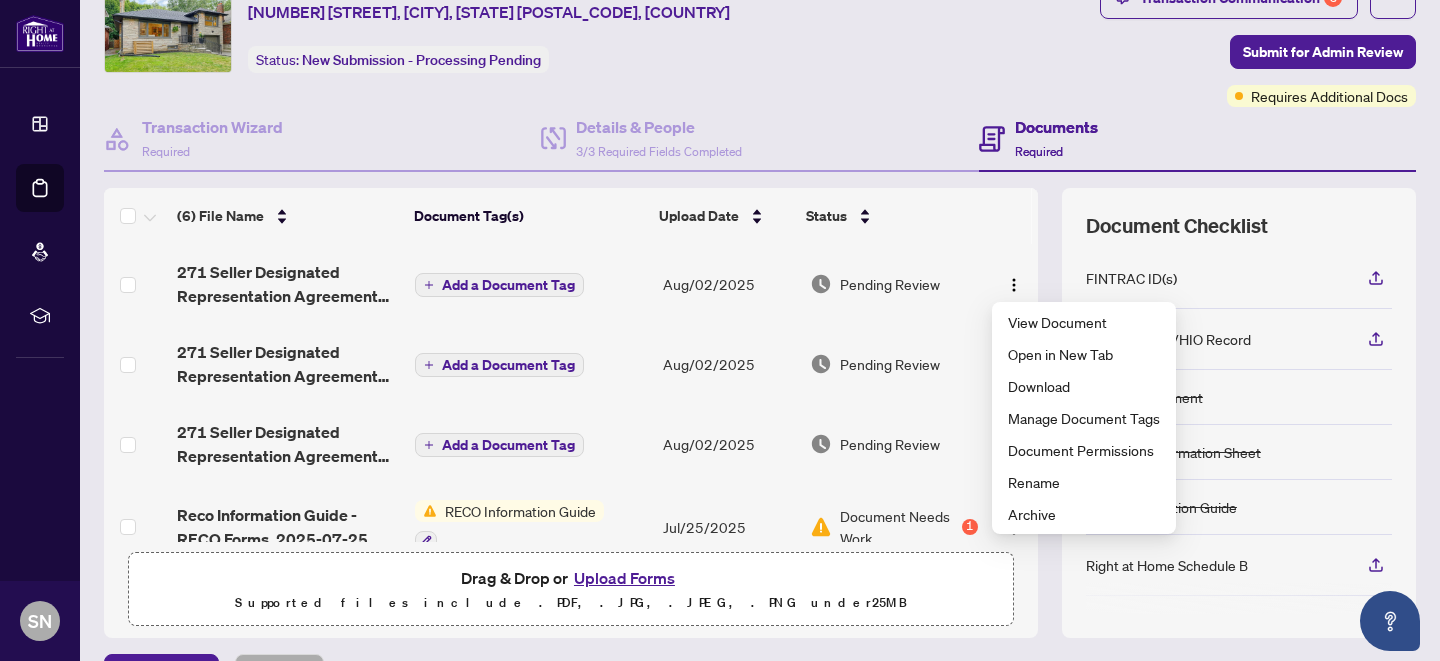 click at bounding box center [136, 284] 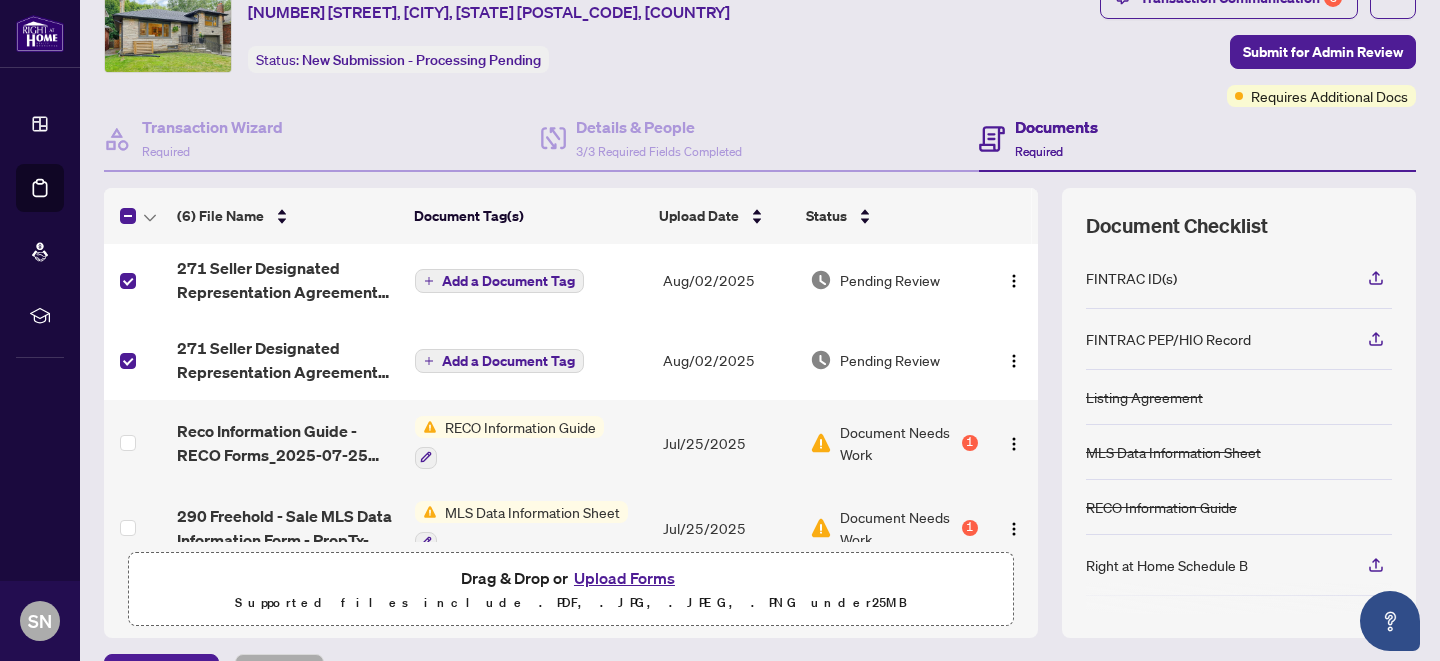 scroll, scrollTop: 0, scrollLeft: 0, axis: both 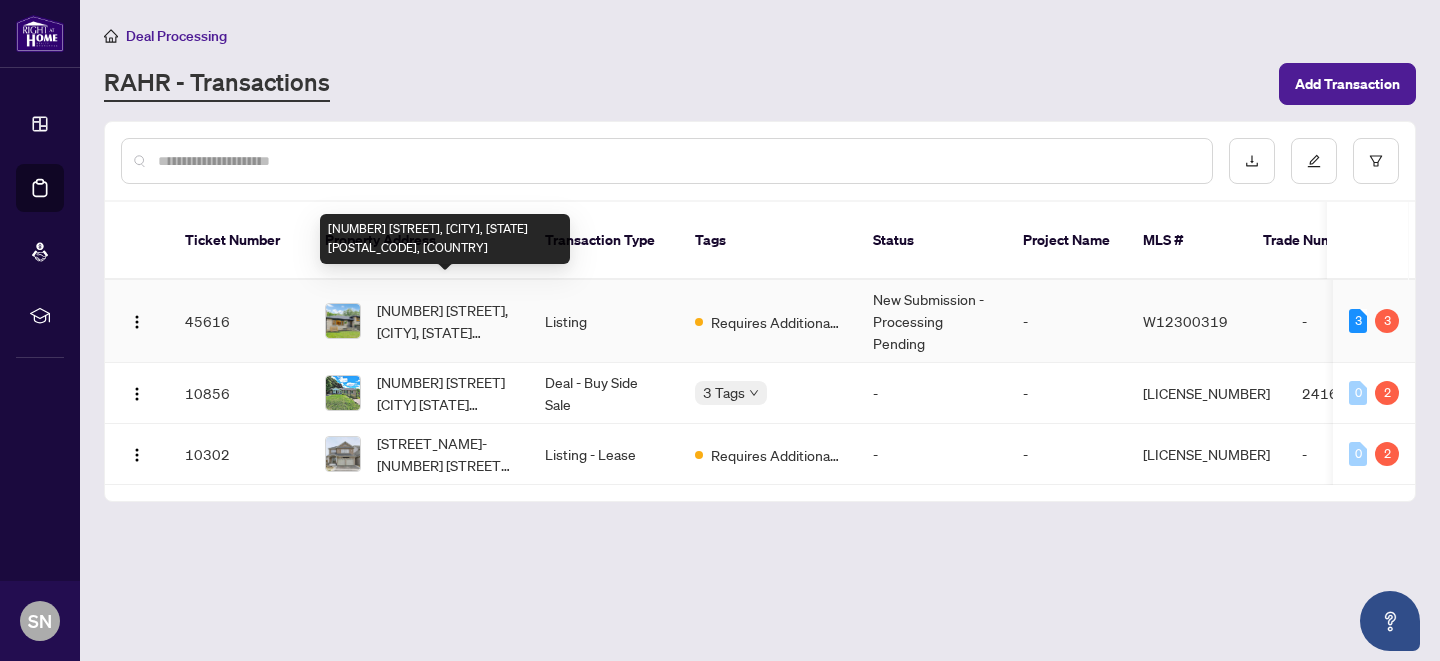 click on "[NUMBER] [STREET], [CITY], [STATE] [POSTAL_CODE], [COUNTRY]" at bounding box center [445, 321] 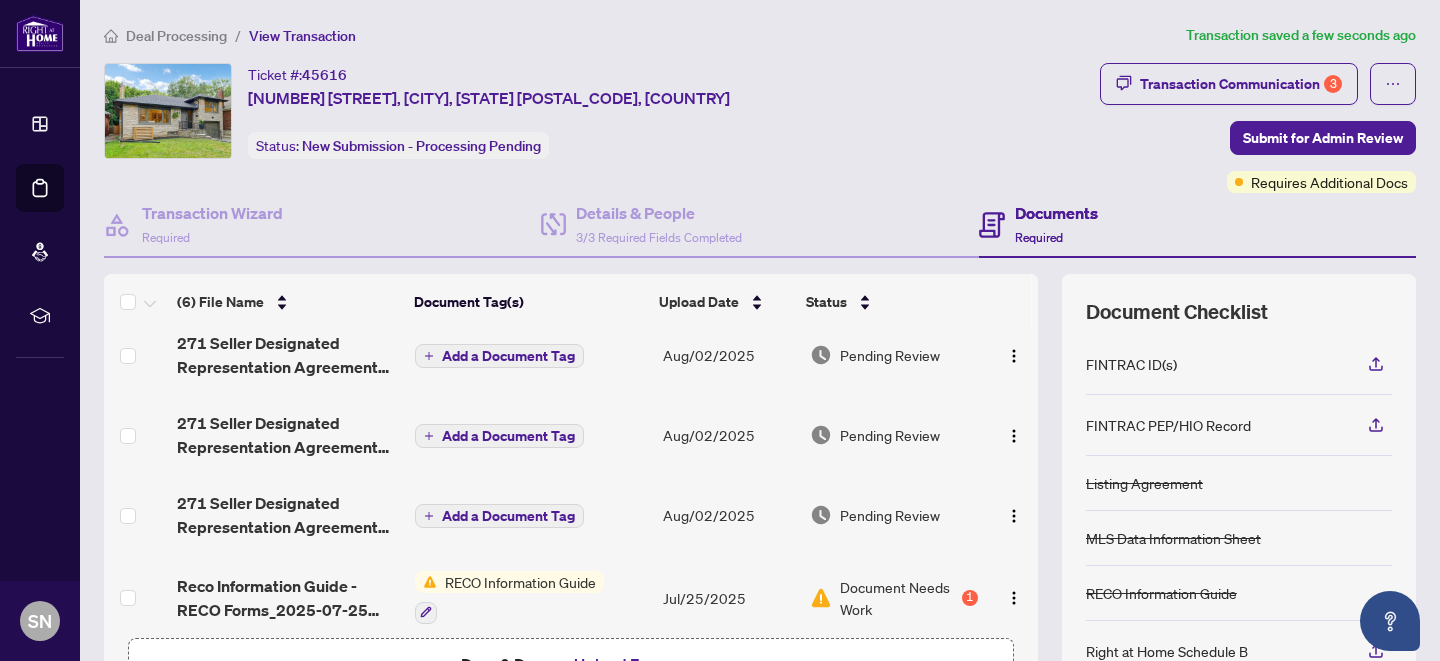 scroll, scrollTop: 0, scrollLeft: 0, axis: both 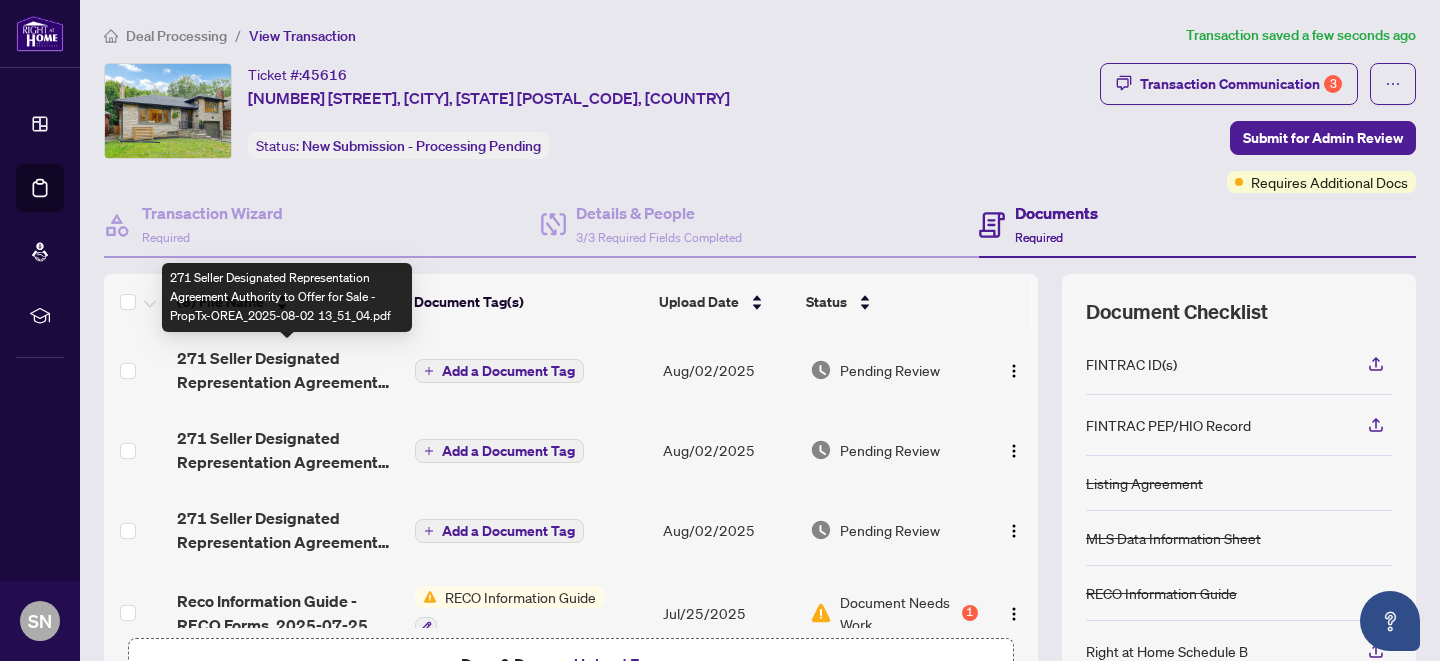 click on "271 Seller Designated Representation Agreement Authority to Offer for Sale - PropTx-OREA_2025-08-02 13_51_04.pdf" at bounding box center [288, 370] 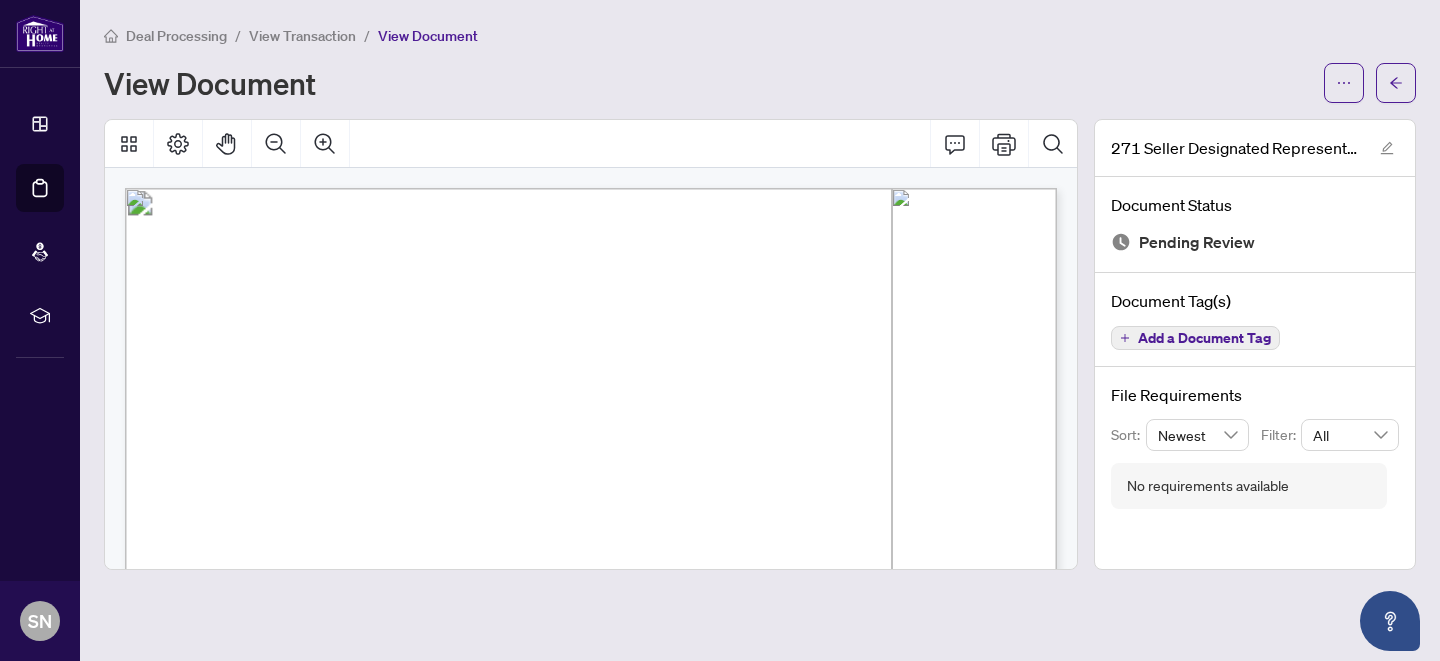 click on "View Transaction" at bounding box center (302, 36) 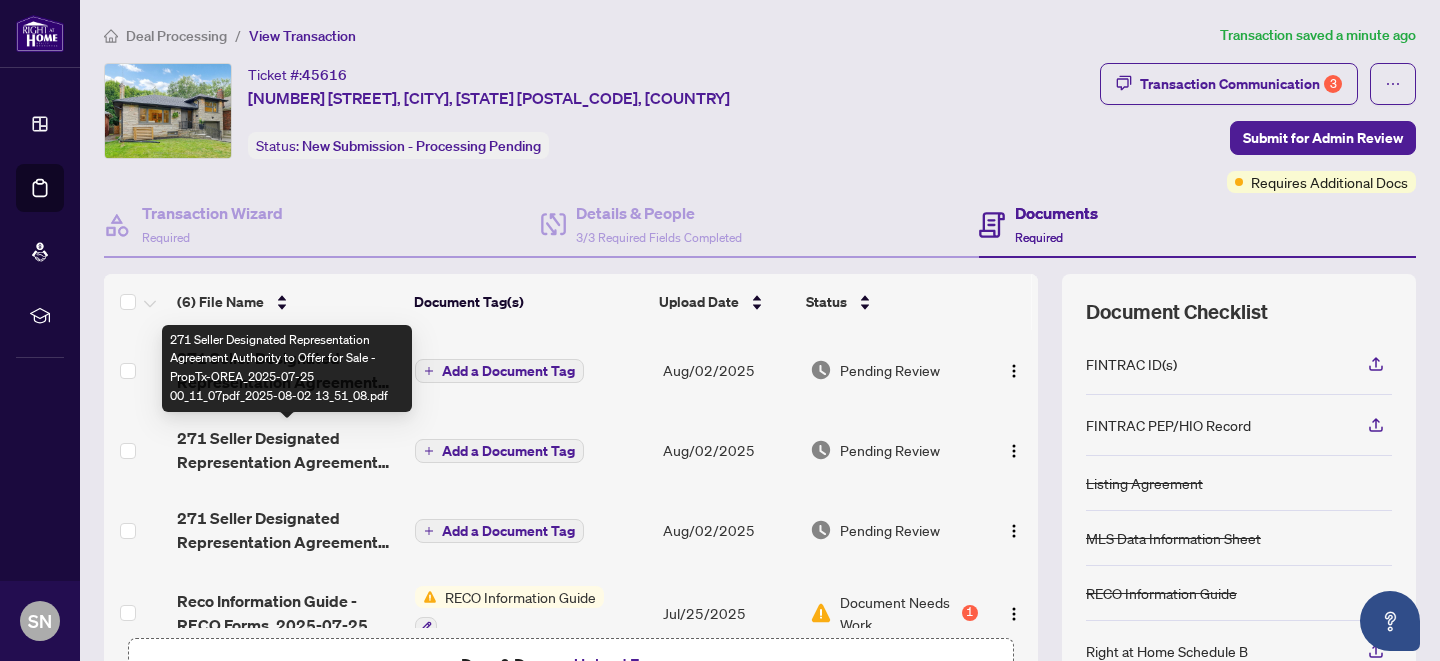 click on "271 Seller Designated Representation Agreement Authority to Offer for Sale - PropTx-OREA_2025-07-25 00_11_07pdf_2025-08-02 13_51_08.pdf" at bounding box center (288, 450) 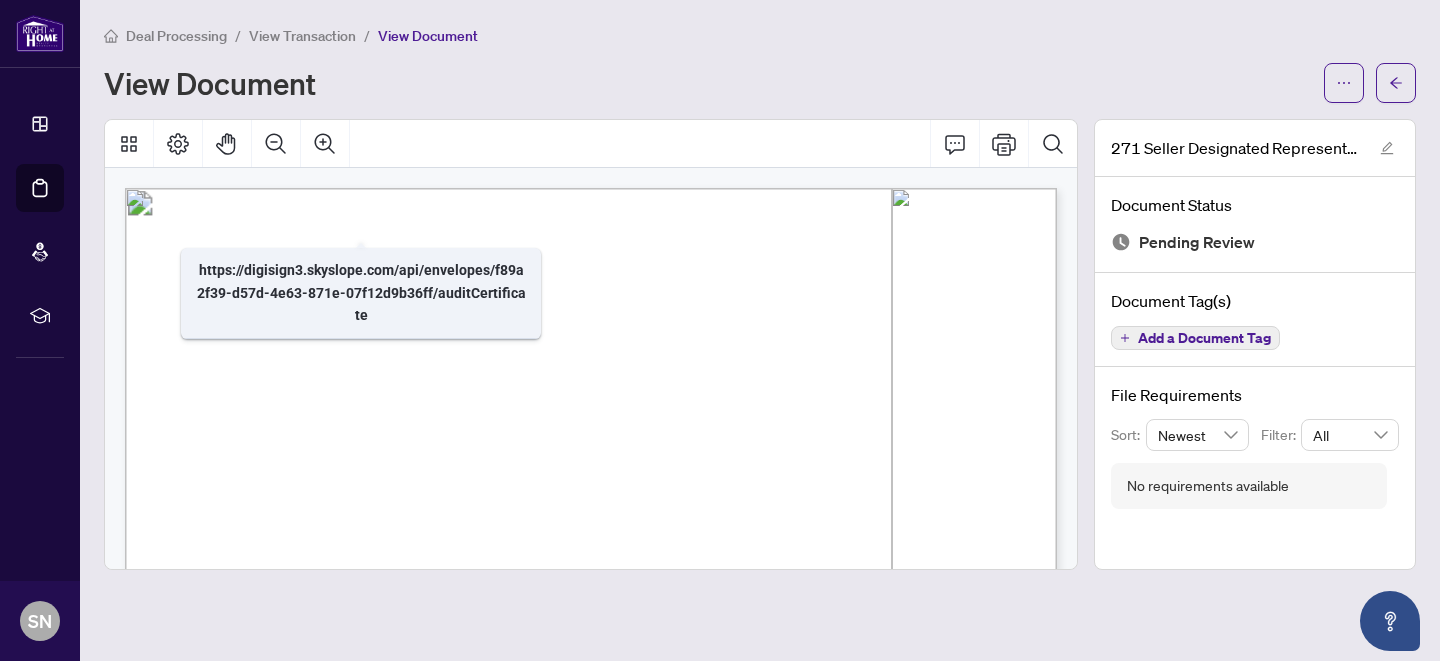 click on "View Transaction" at bounding box center (302, 36) 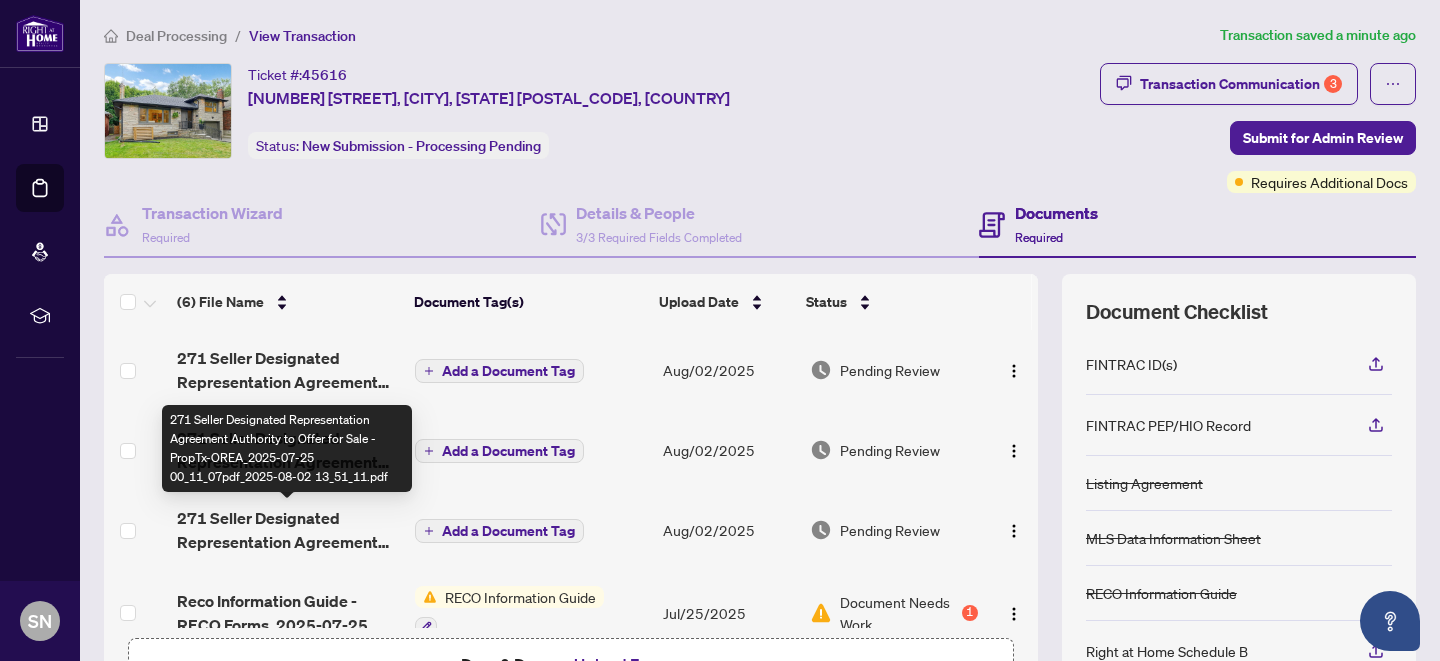 click on "271 Seller Designated Representation Agreement Authority to Offer for Sale - PropTx-OREA_2025-07-25 00_11_07pdf_2025-08-02 13_51_11.pdf" at bounding box center [288, 530] 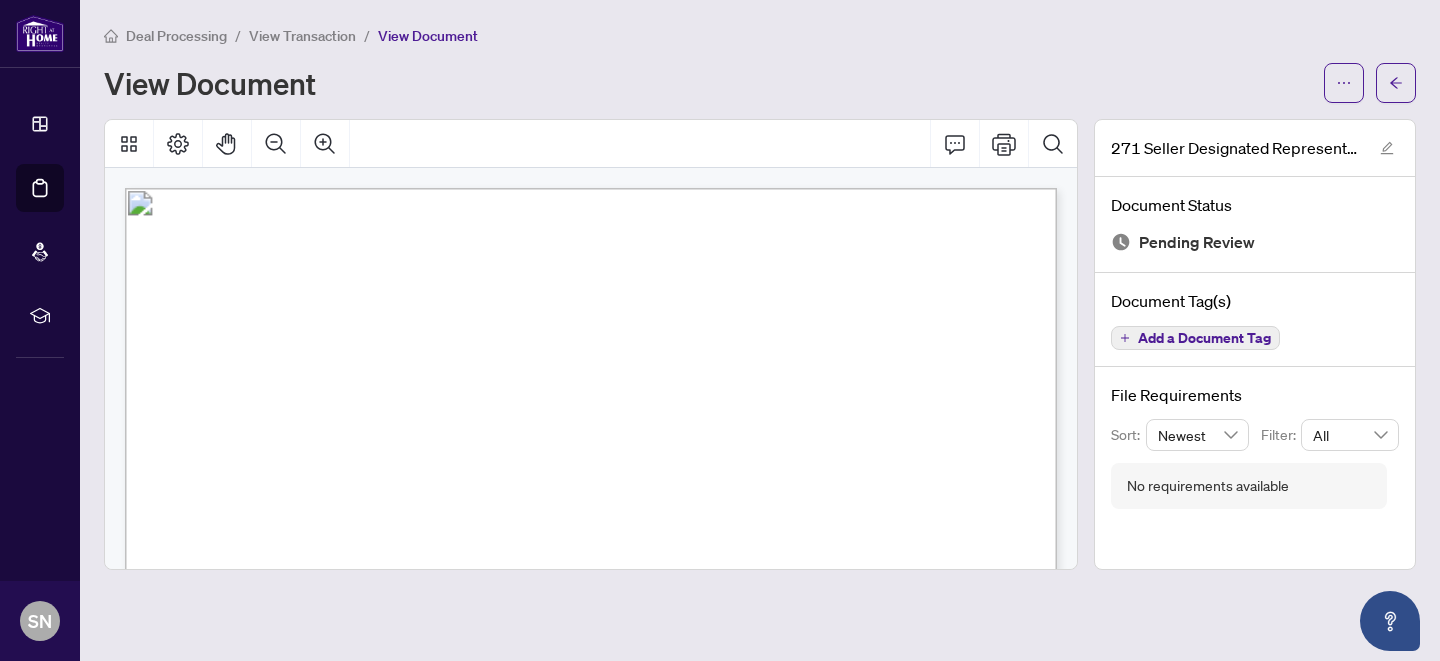 scroll, scrollTop: 2386, scrollLeft: 0, axis: vertical 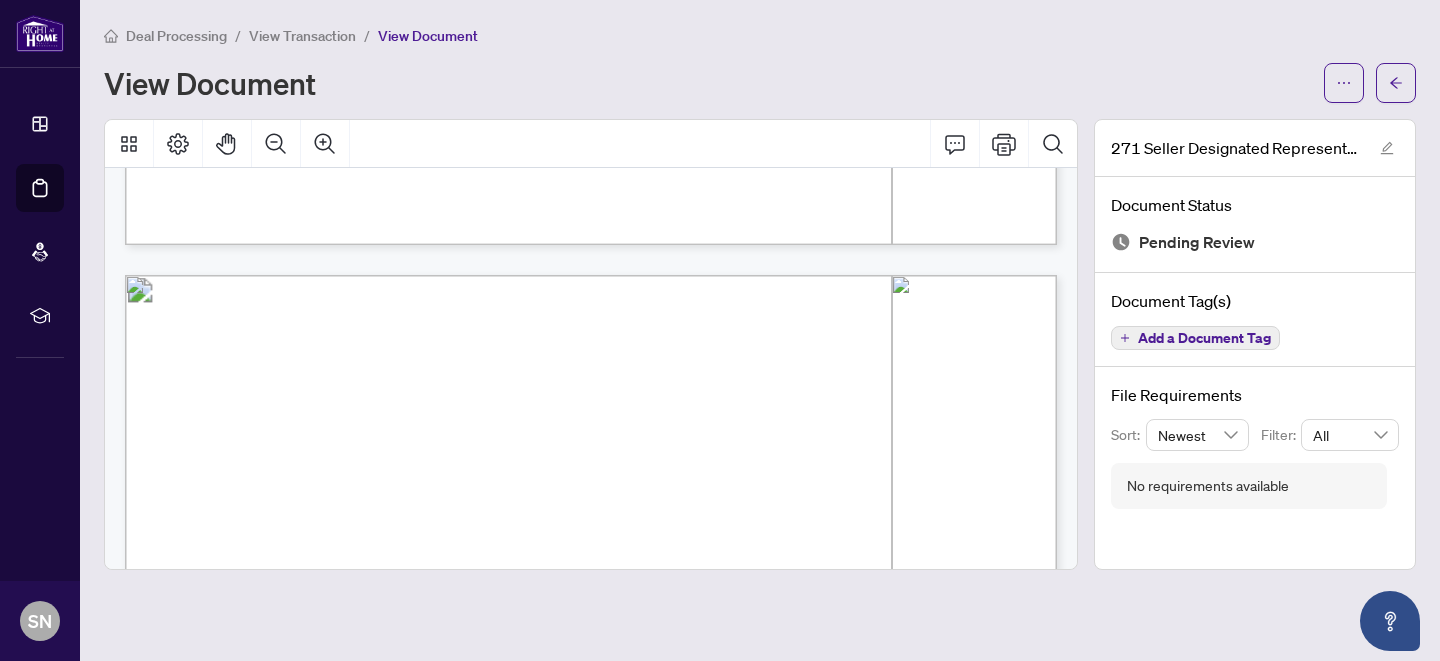 click on "View Transaction" at bounding box center [302, 36] 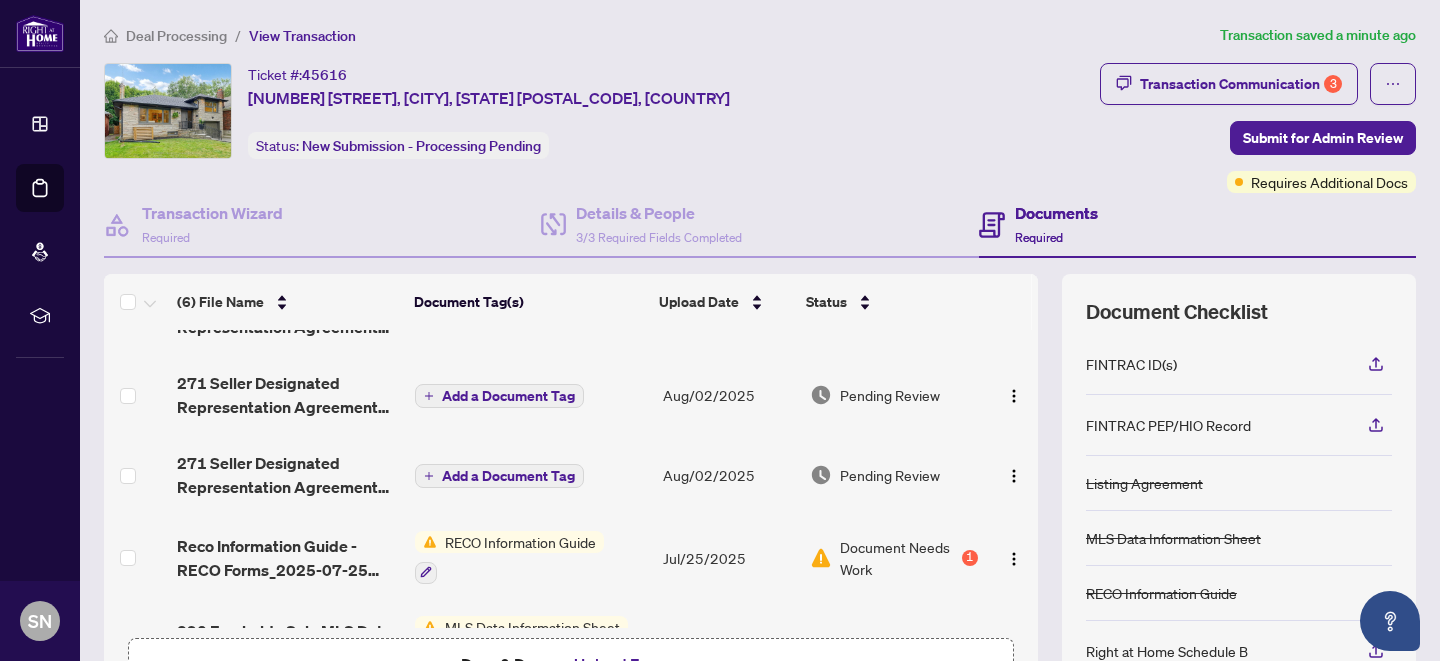scroll, scrollTop: 69, scrollLeft: 0, axis: vertical 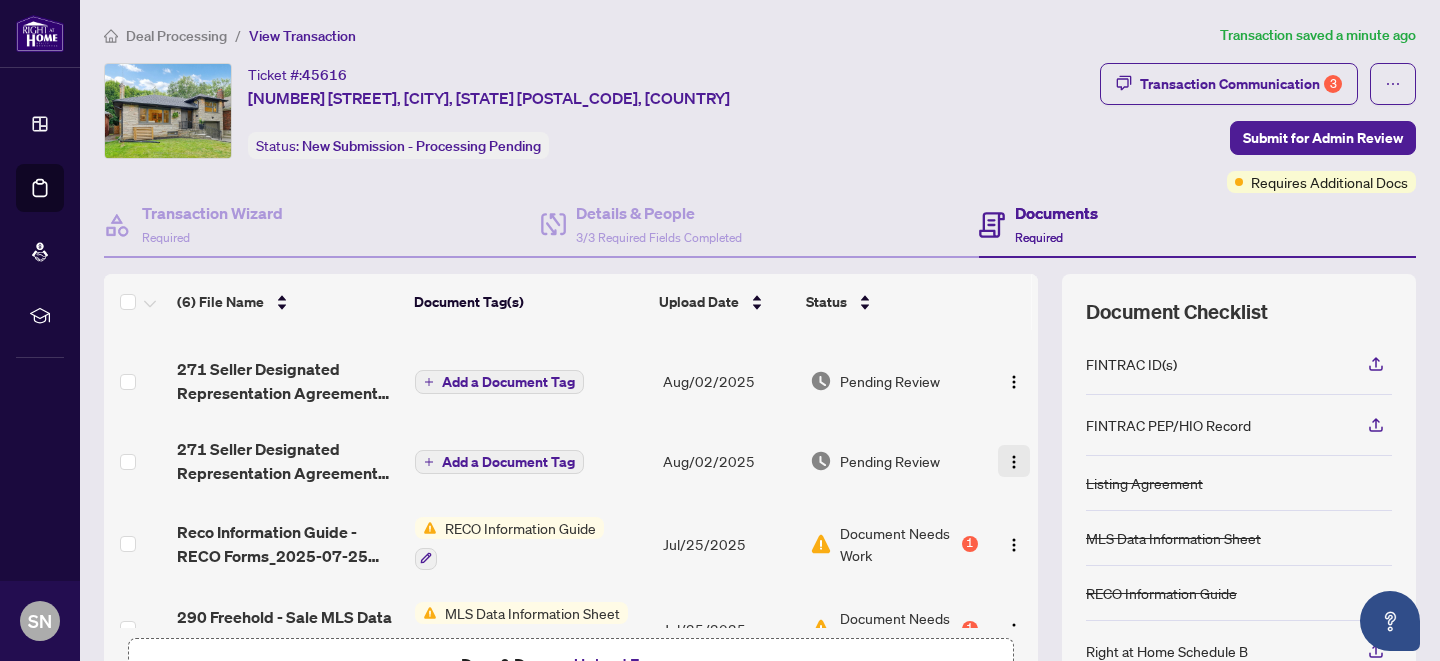 click at bounding box center [1014, 462] 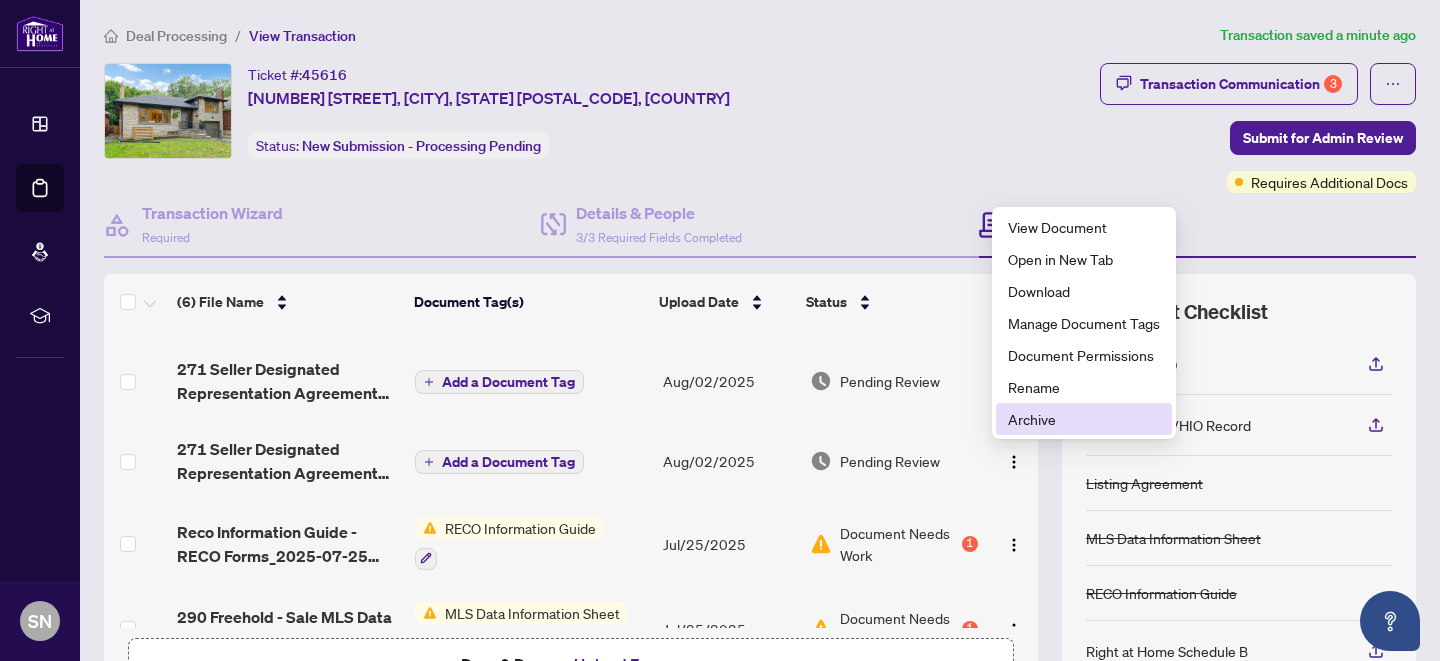 click on "Archive" at bounding box center [1084, 419] 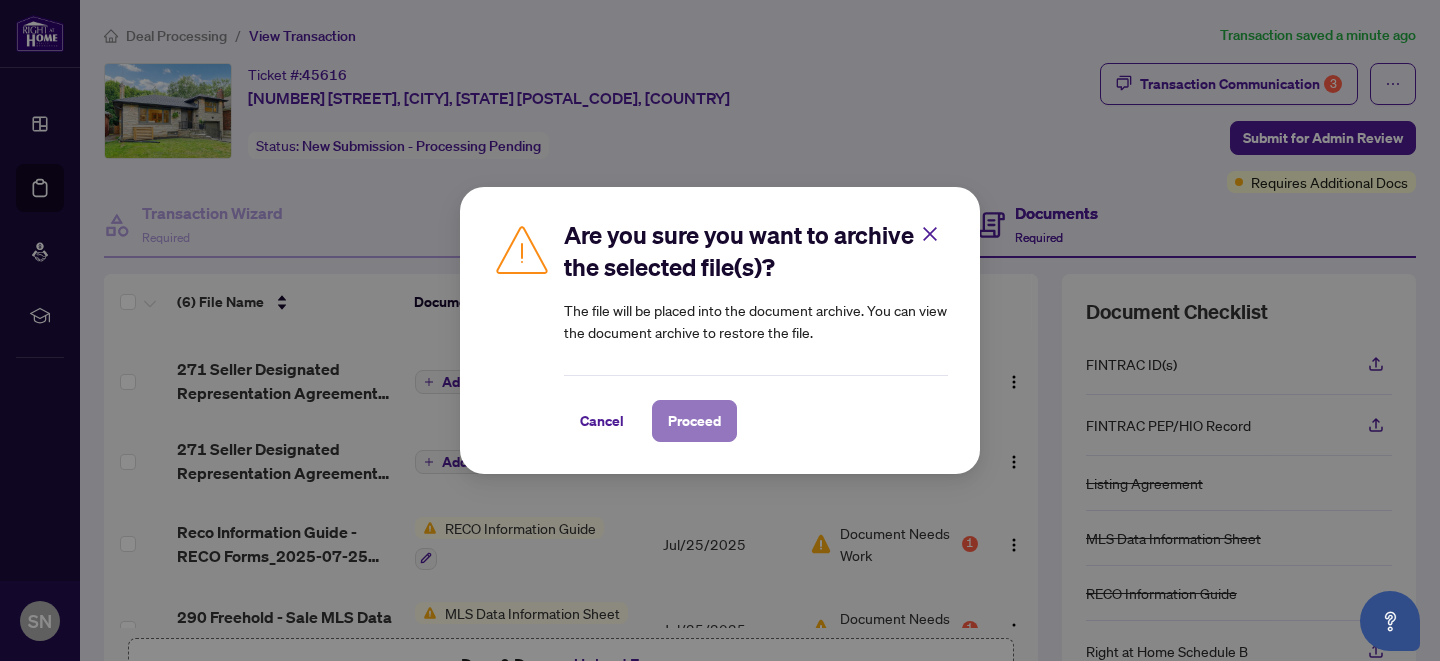 click on "Proceed" at bounding box center [694, 421] 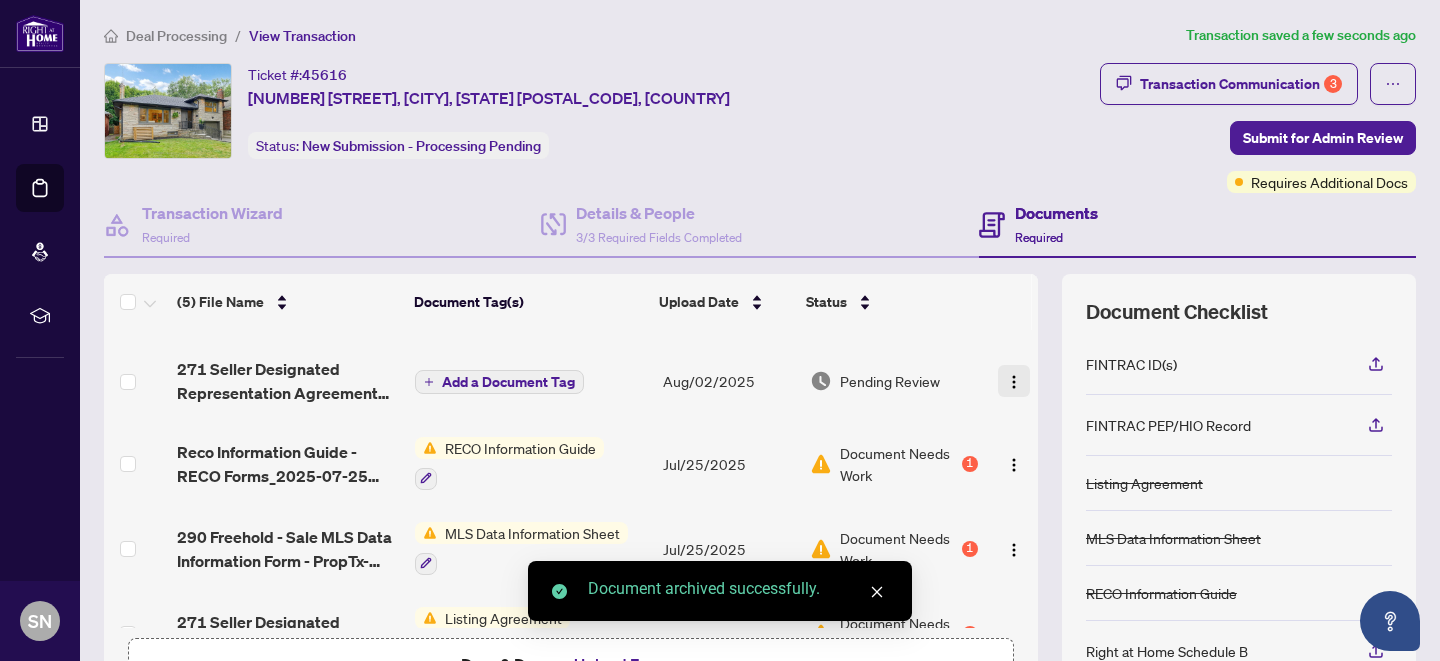click at bounding box center (1014, 382) 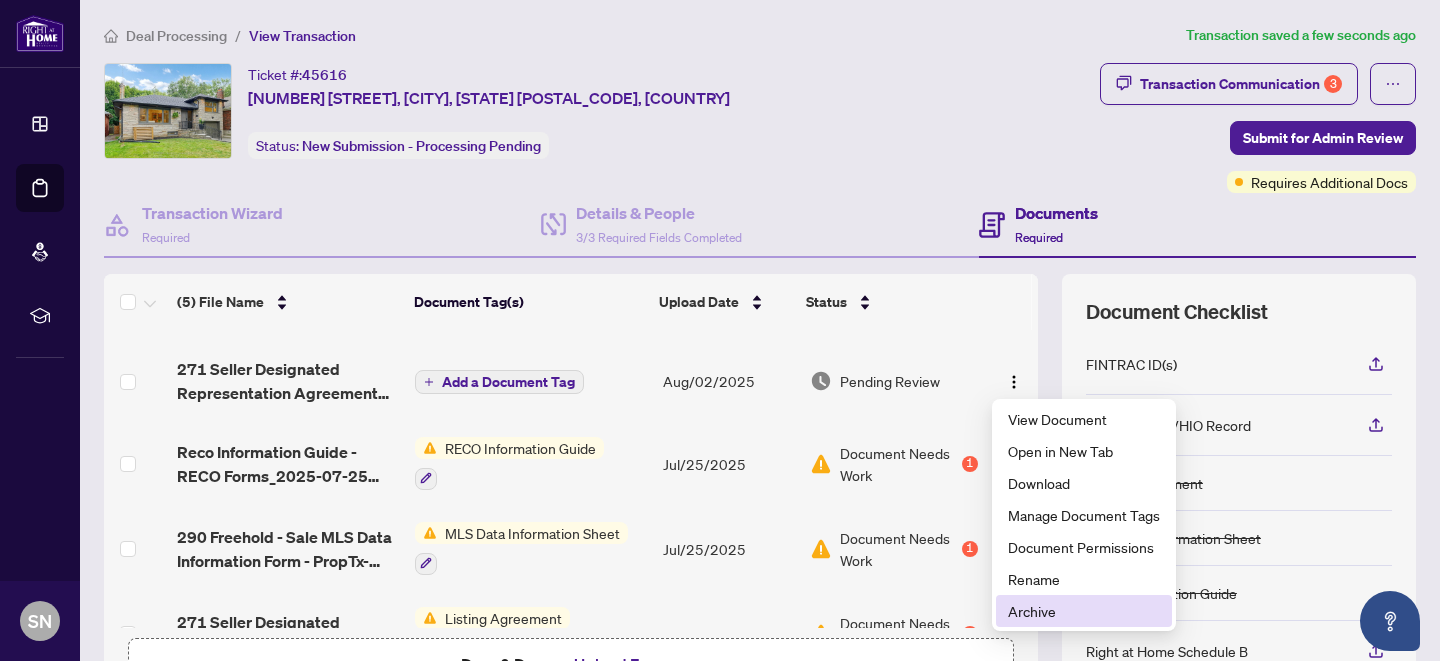 click on "Archive" at bounding box center (1084, 611) 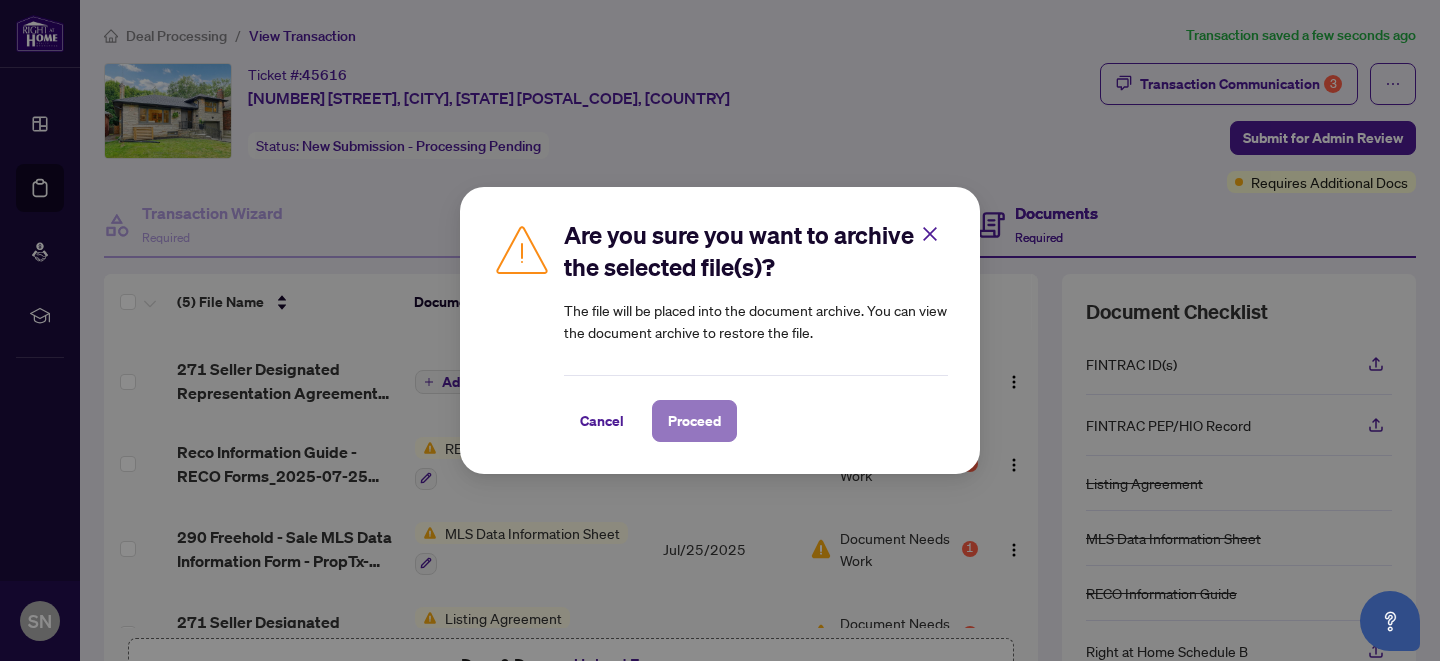 click on "Proceed" at bounding box center [694, 421] 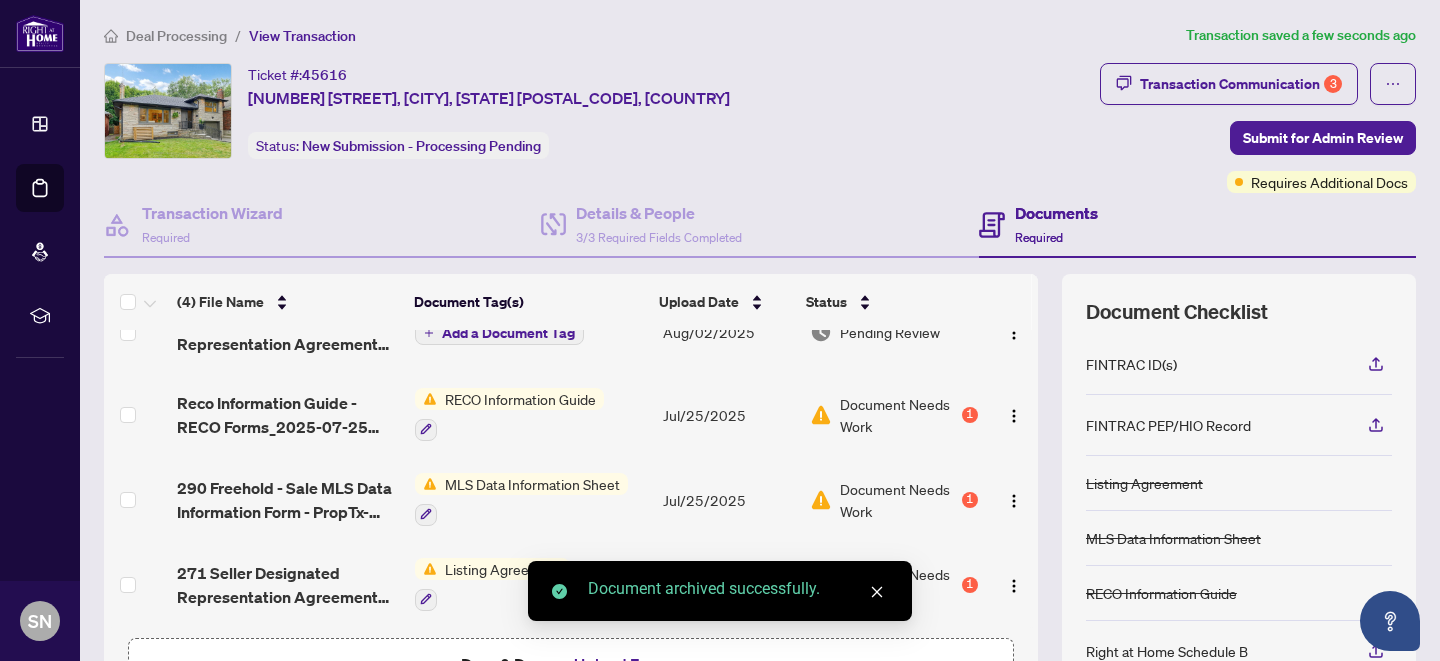scroll, scrollTop: 0, scrollLeft: 0, axis: both 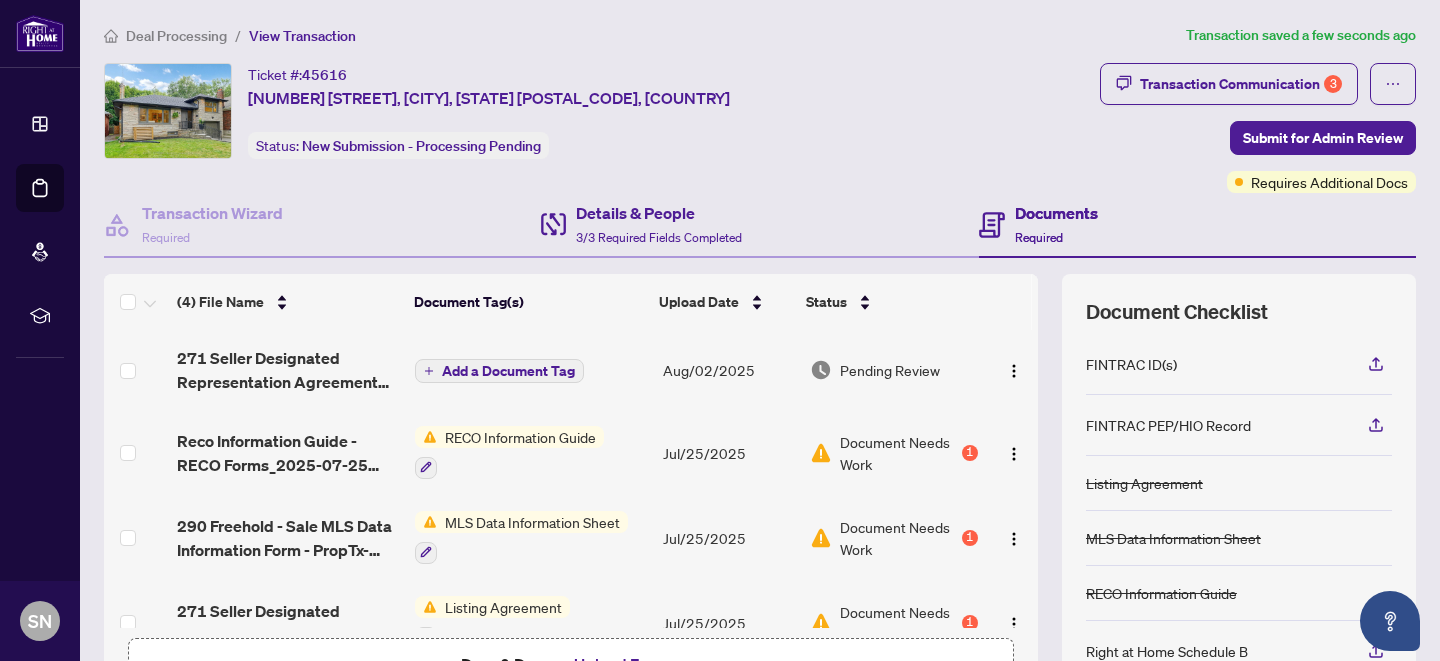 click on "Details & People 3/3 Required Fields Completed" at bounding box center [759, 225] 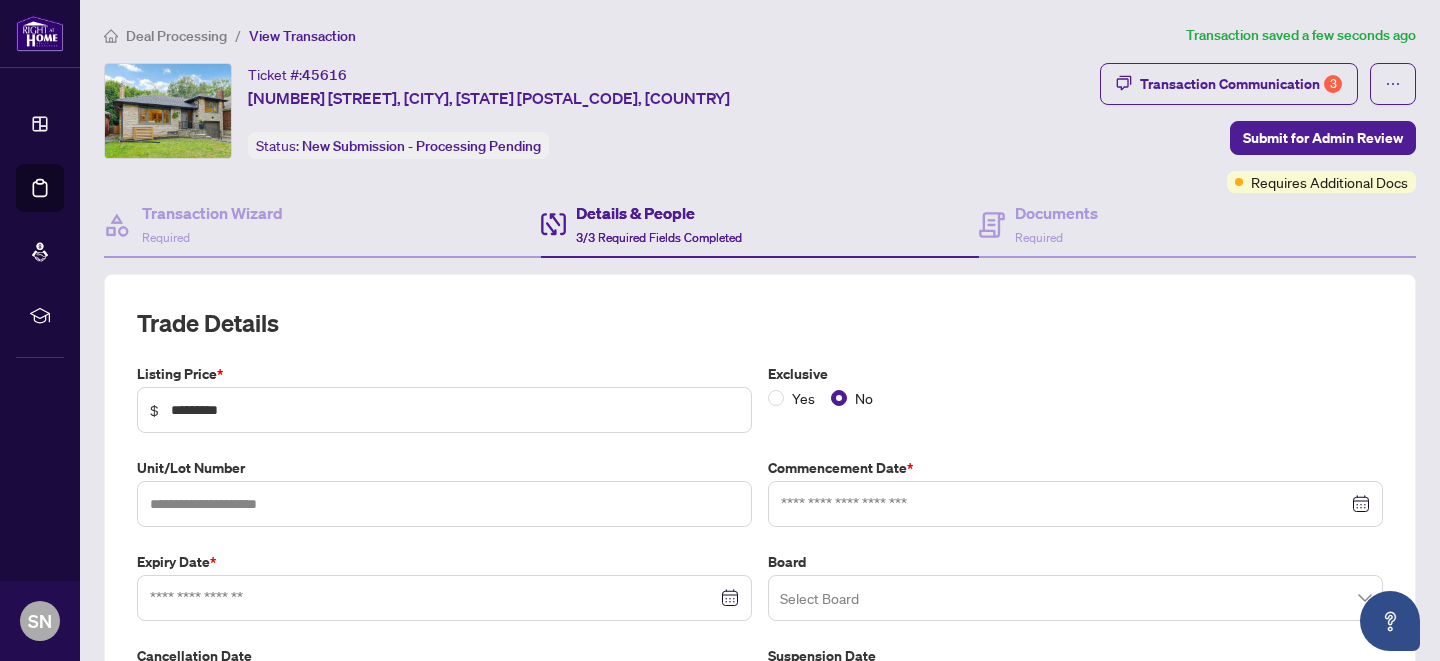 type on "**********" 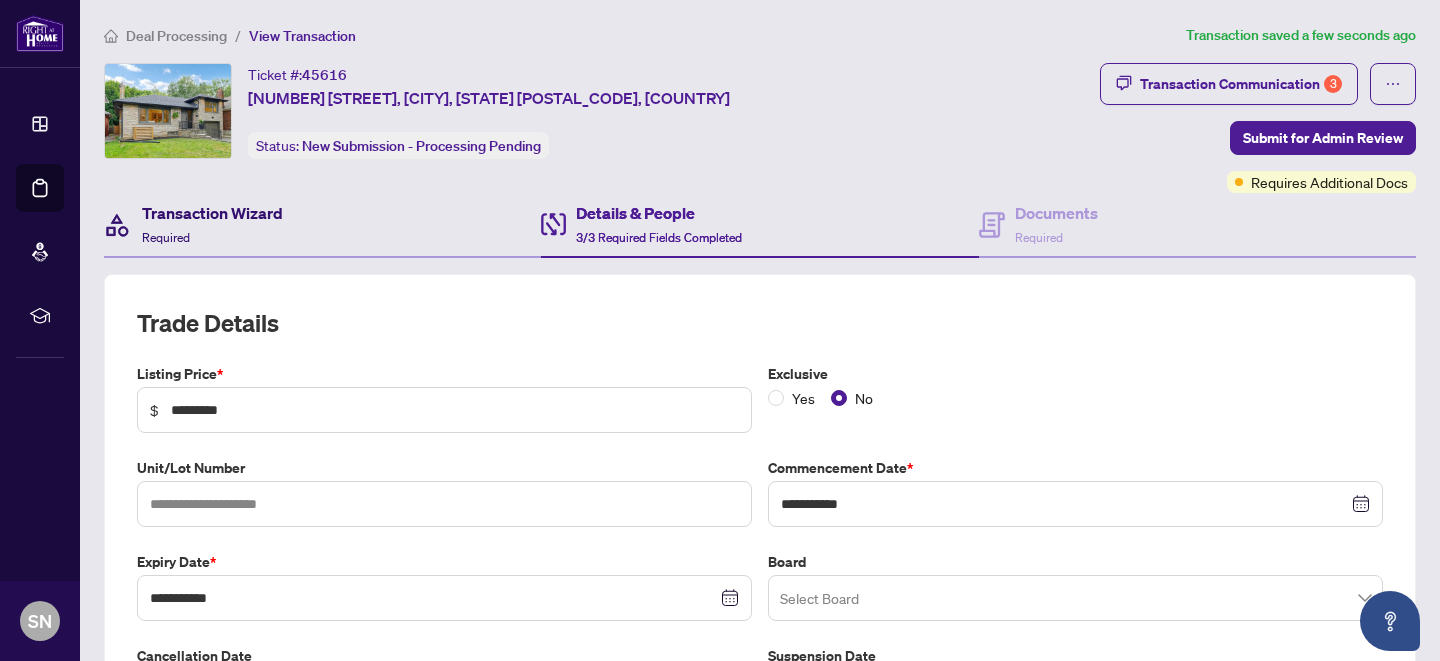 click on "Transaction Wizard" at bounding box center [212, 213] 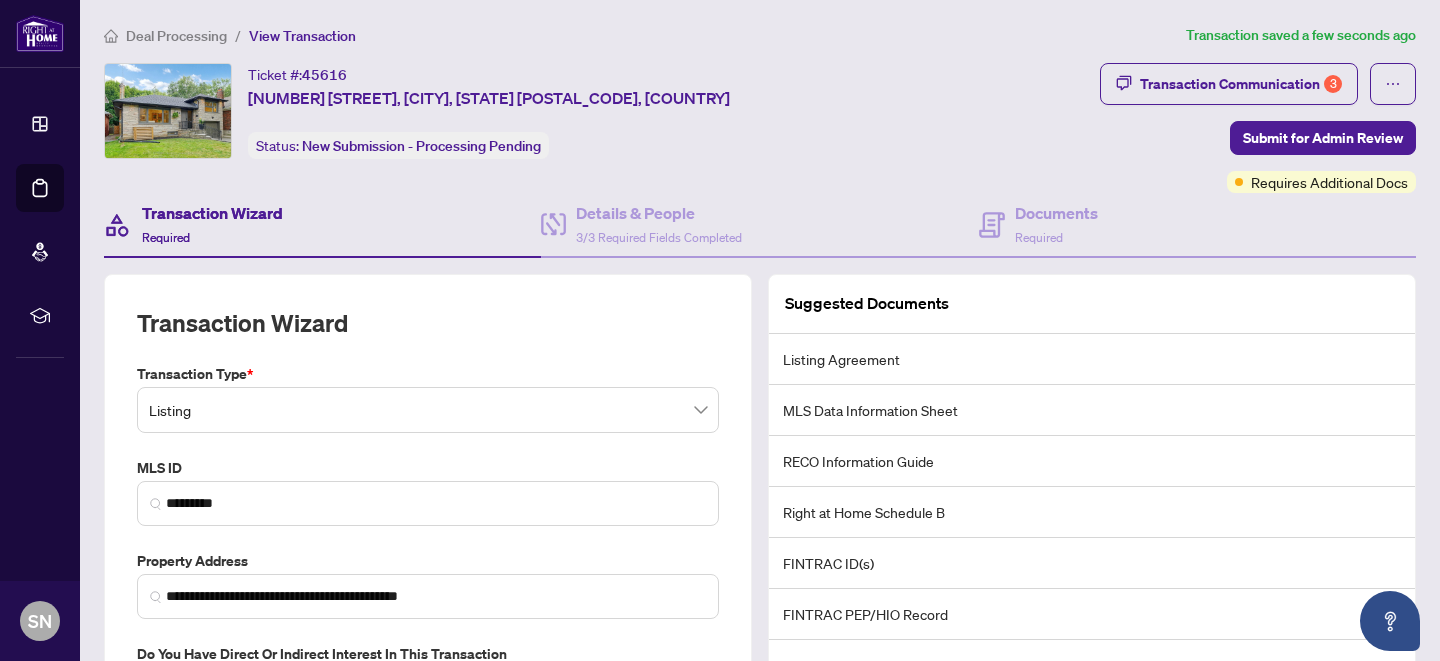 click on "Deal Processing" at bounding box center (176, 36) 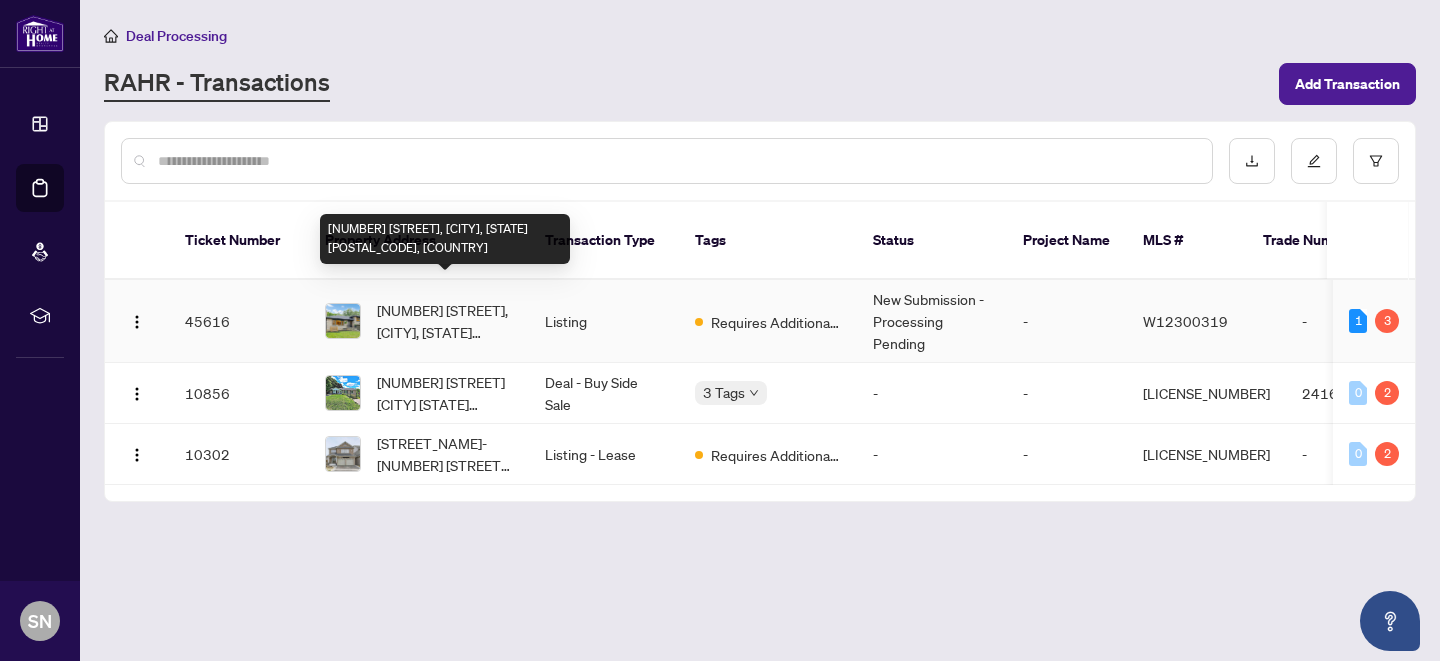 click on "[NUMBER] [STREET], [CITY], [STATE] [POSTAL_CODE], [COUNTRY]" at bounding box center (445, 321) 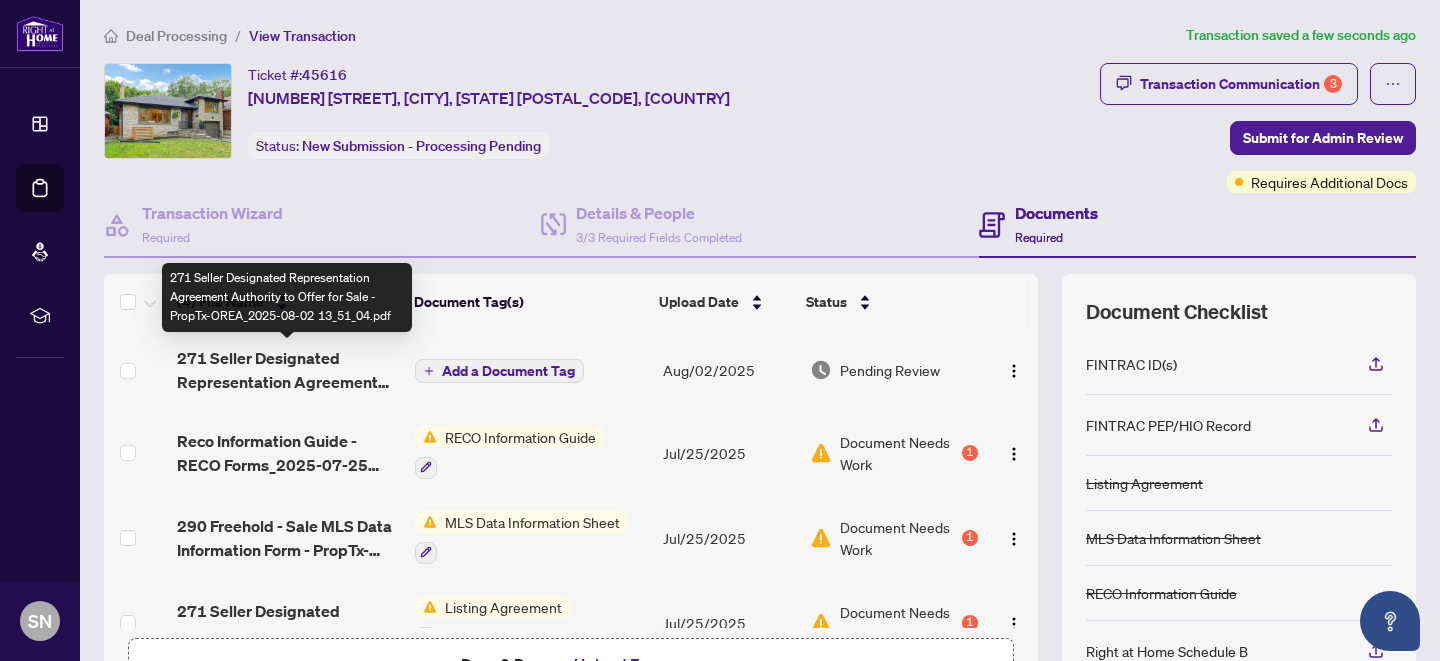click on "271 Seller Designated Representation Agreement Authority to Offer for Sale - PropTx-OREA_2025-08-02 13_51_04.pdf" at bounding box center [288, 370] 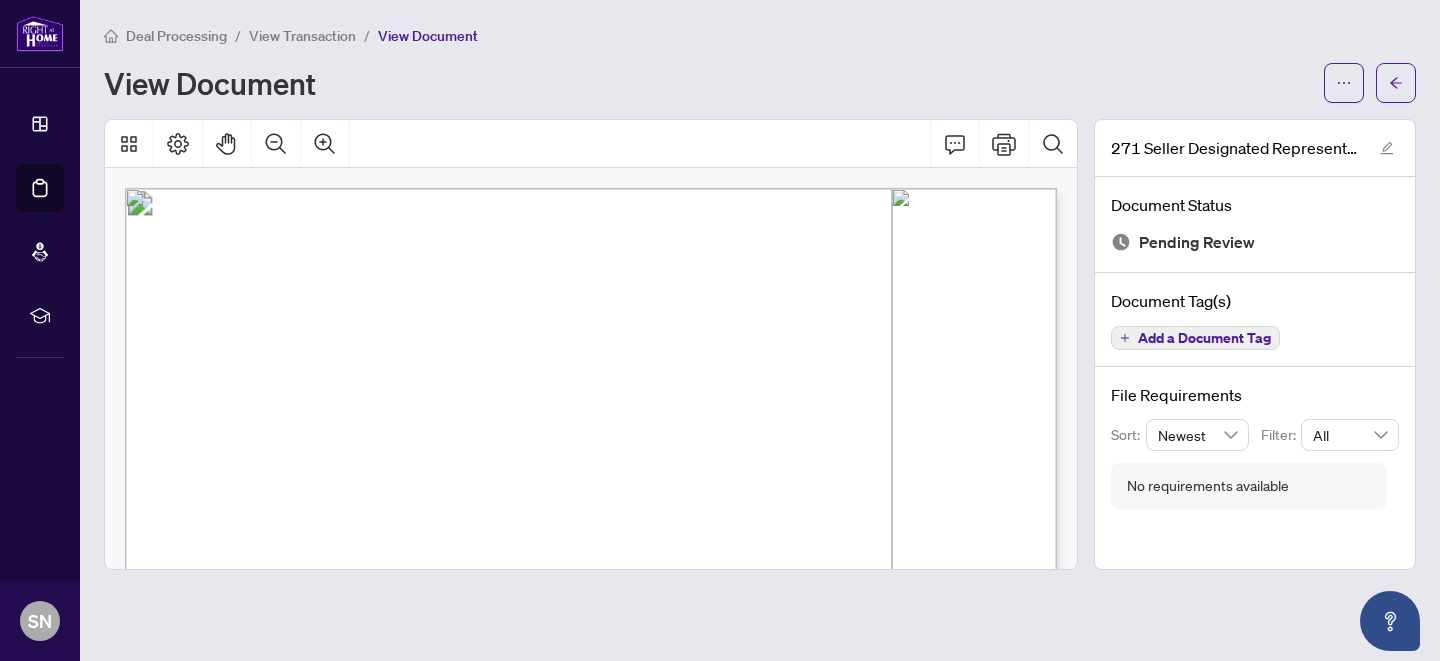 click on "View Transaction" at bounding box center [302, 36] 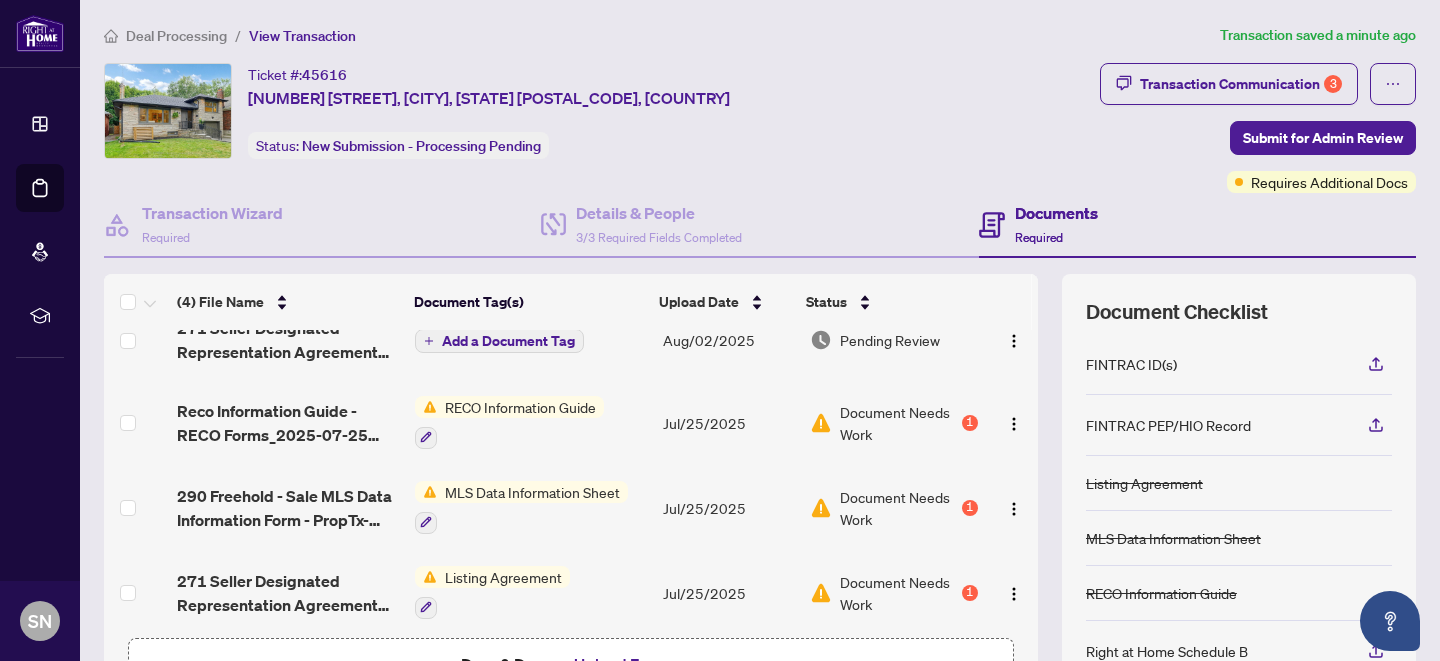 scroll, scrollTop: 41, scrollLeft: 0, axis: vertical 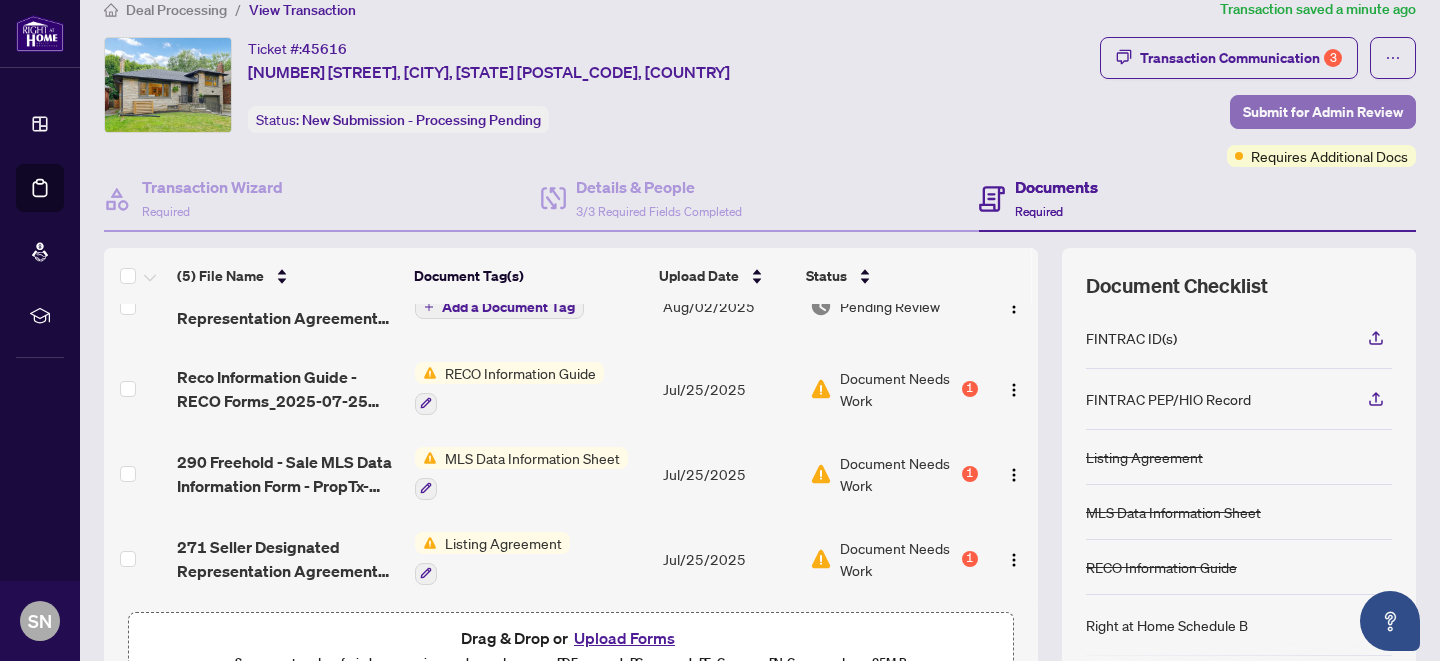 click on "Submit for Admin Review" at bounding box center [1323, 112] 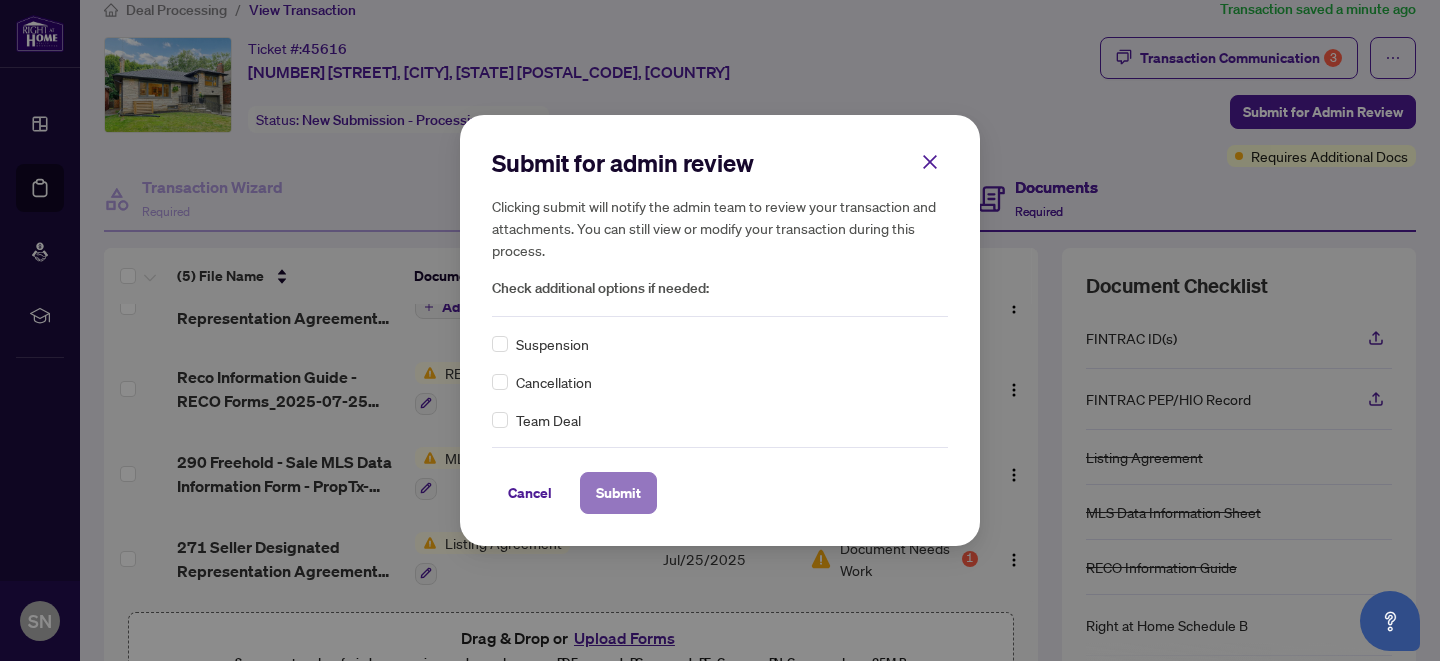 click on "Submit" at bounding box center [618, 493] 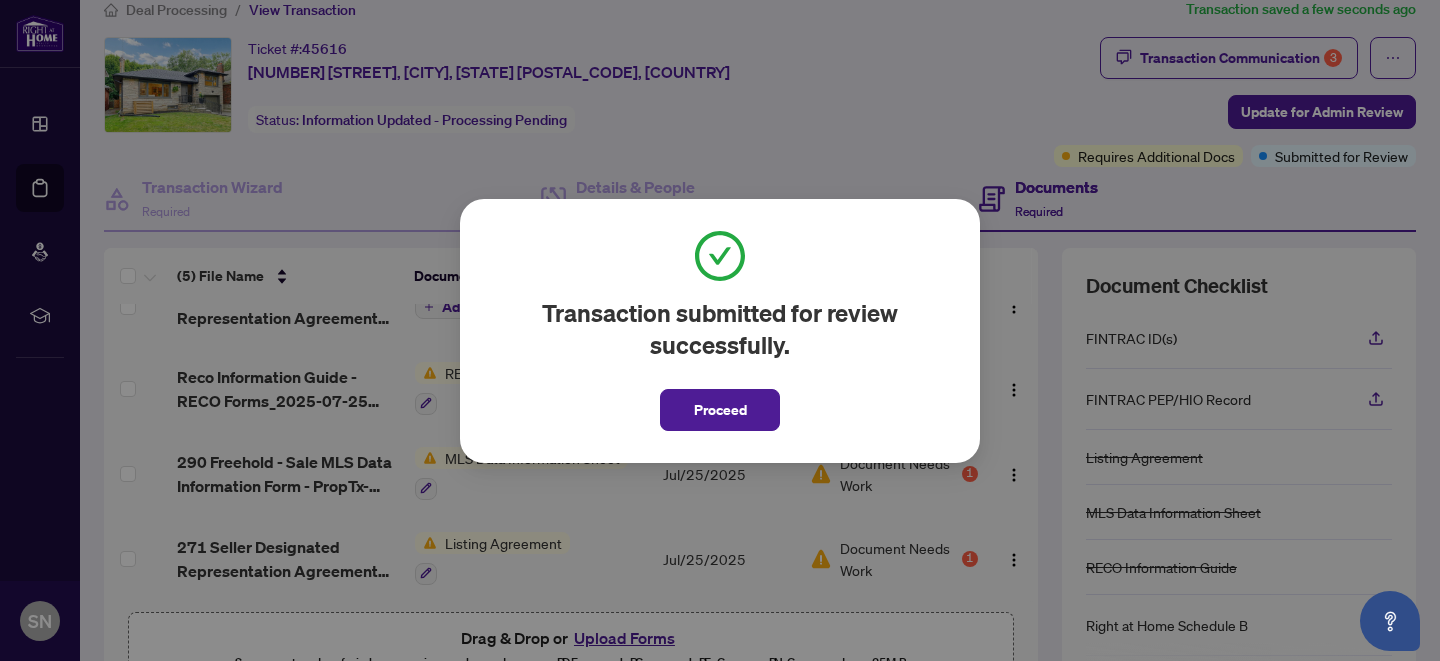 click on "Transaction submitted for review successfully. Proceed Cancel OK" at bounding box center (720, 330) 